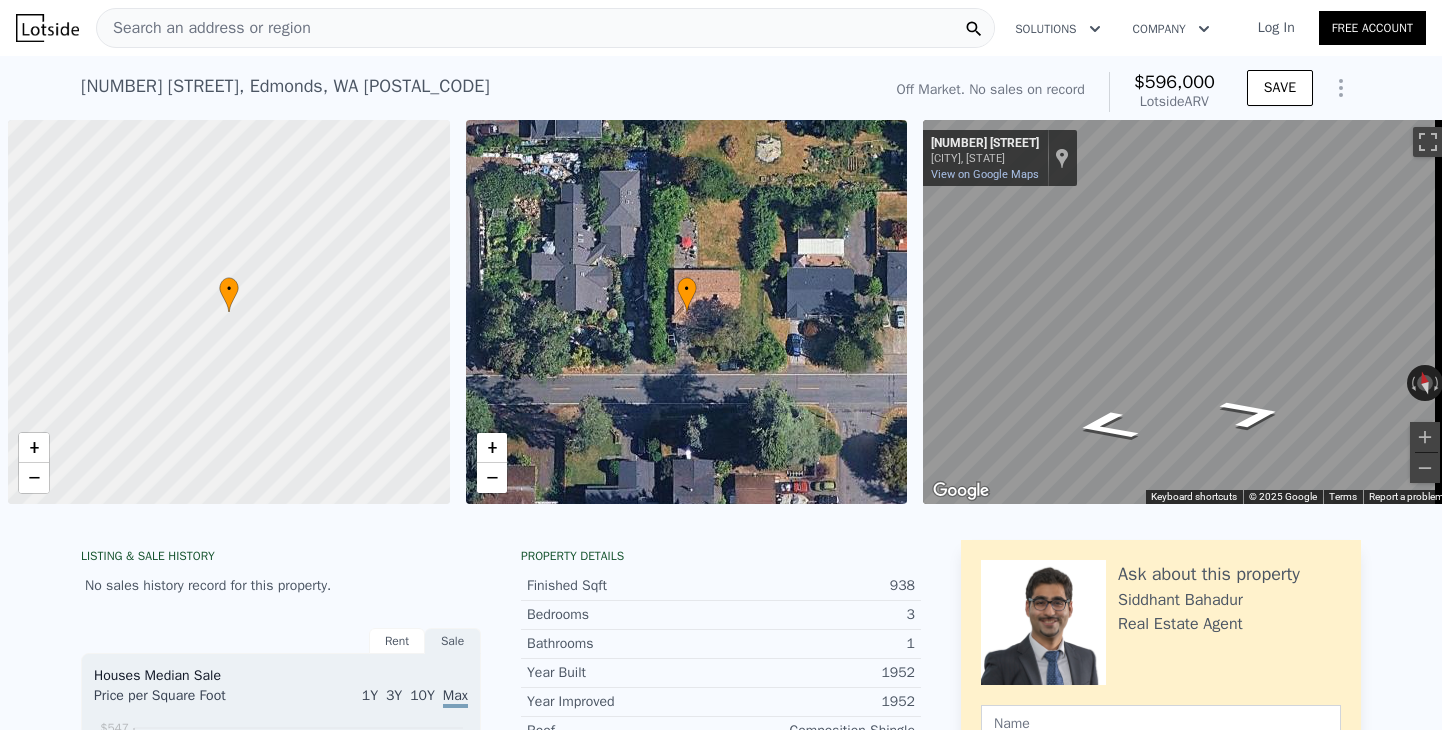 scroll, scrollTop: 0, scrollLeft: 0, axis: both 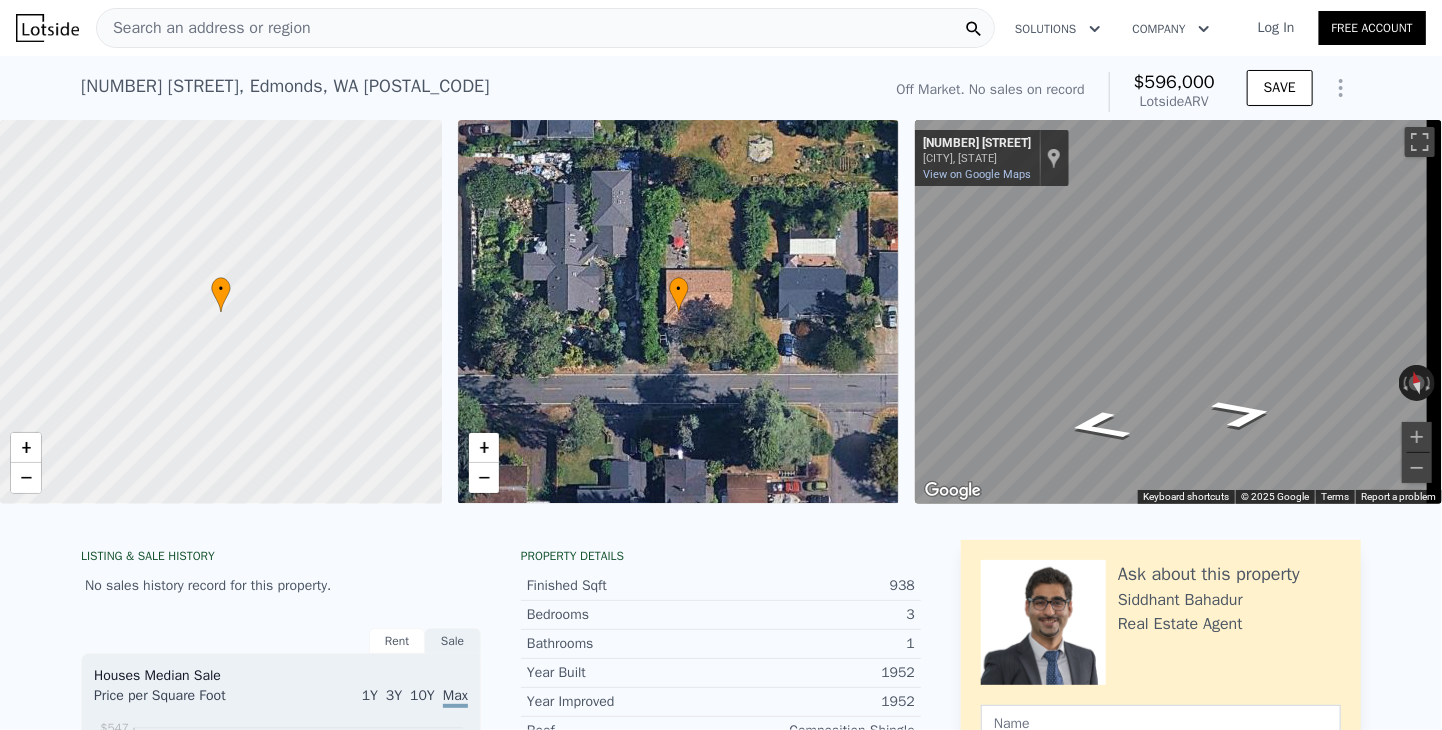click on "Search an address or region" at bounding box center [204, 28] 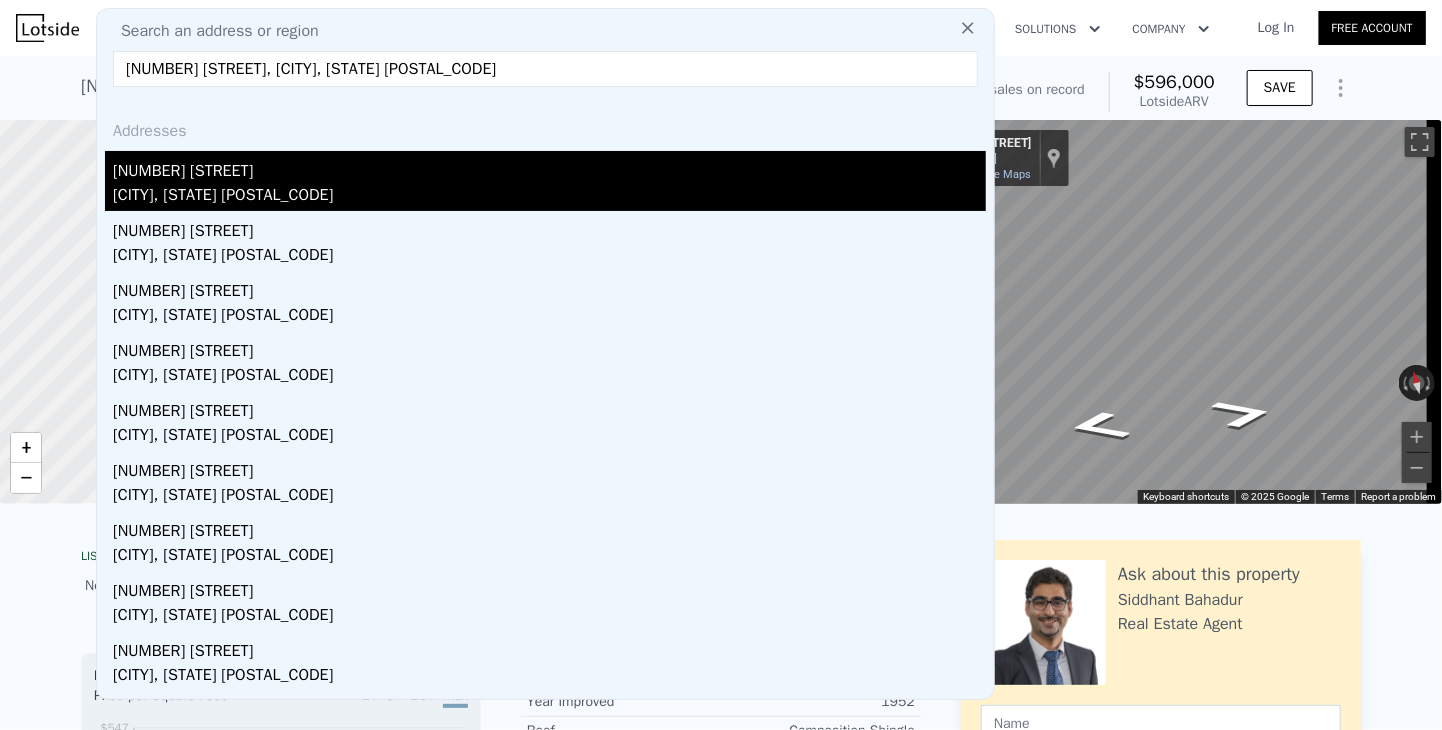 type on "[NUMBER] [STREET], [CITY], [STATE] [POSTAL_CODE]" 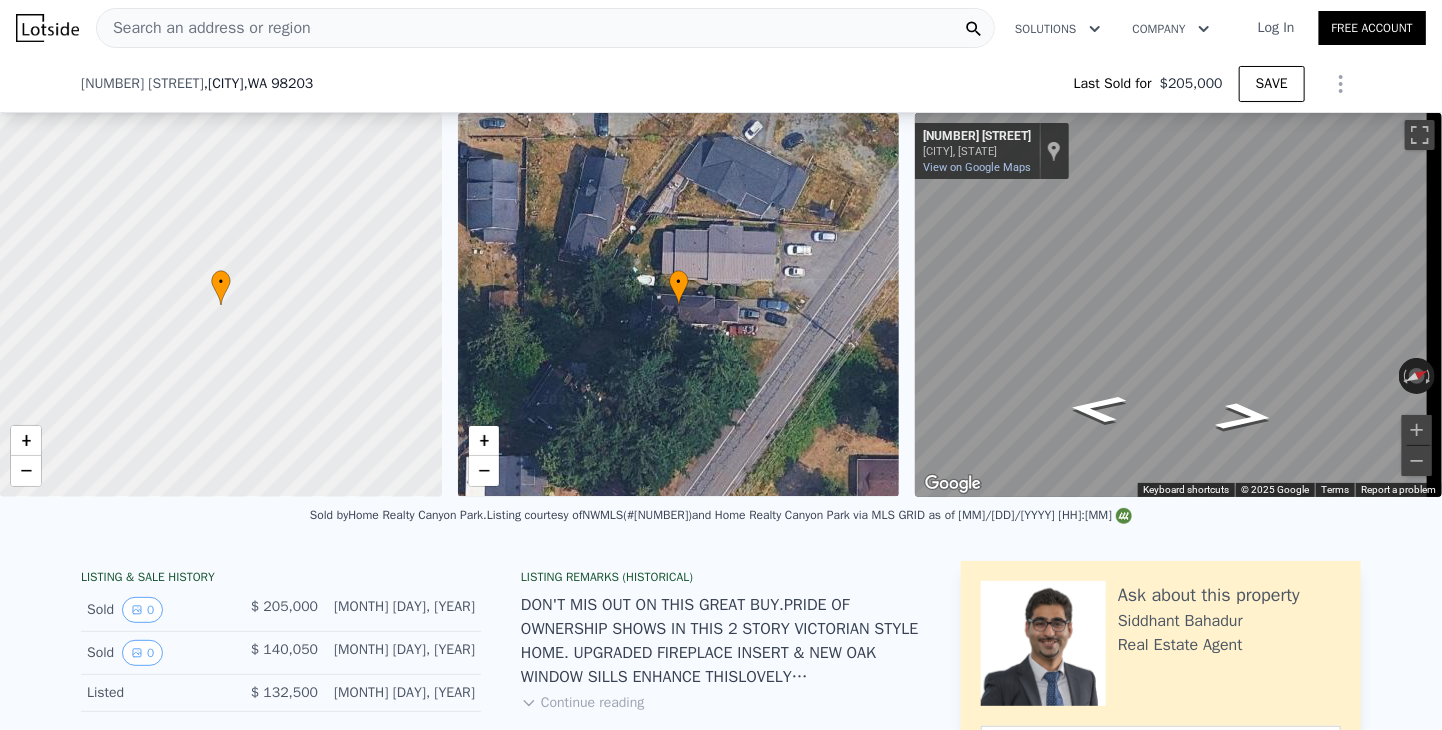 scroll, scrollTop: 592, scrollLeft: 0, axis: vertical 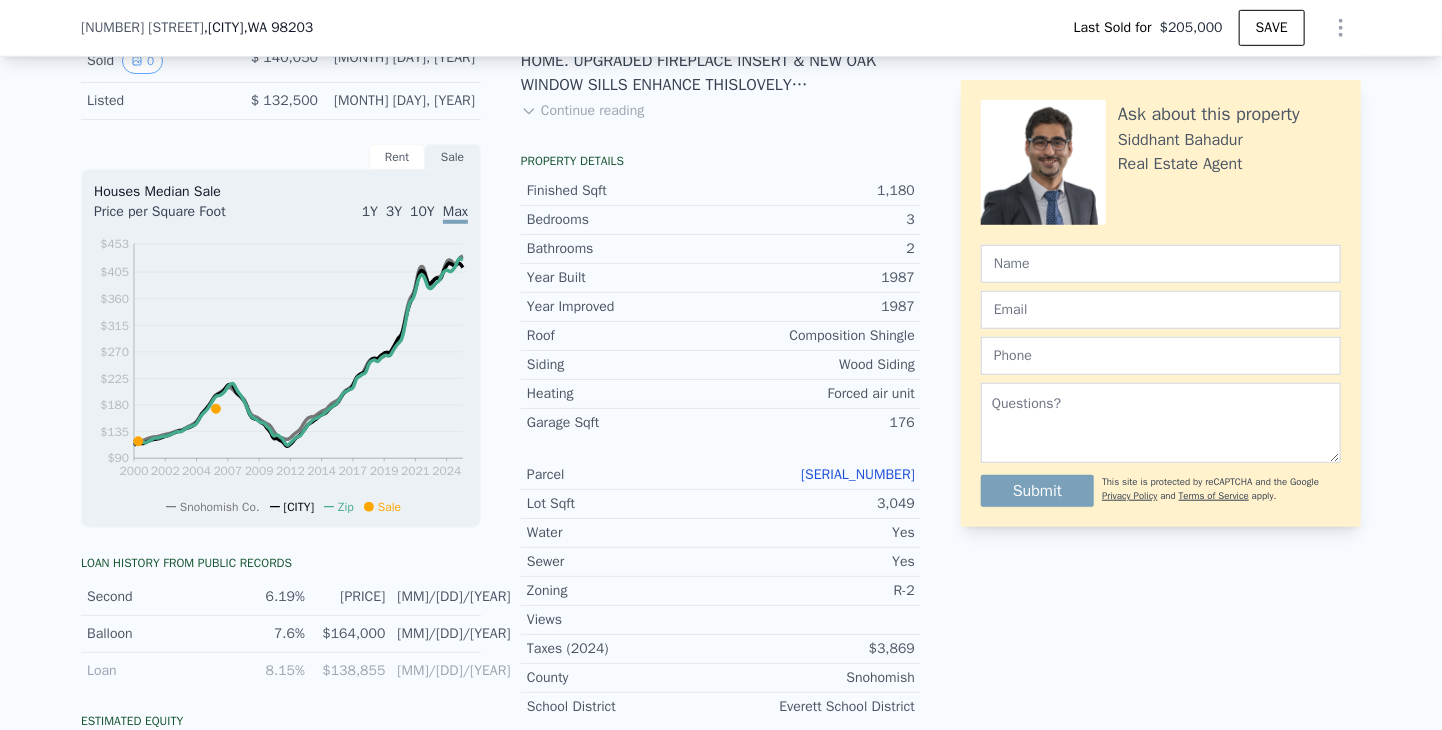 type on "$ 556,000" 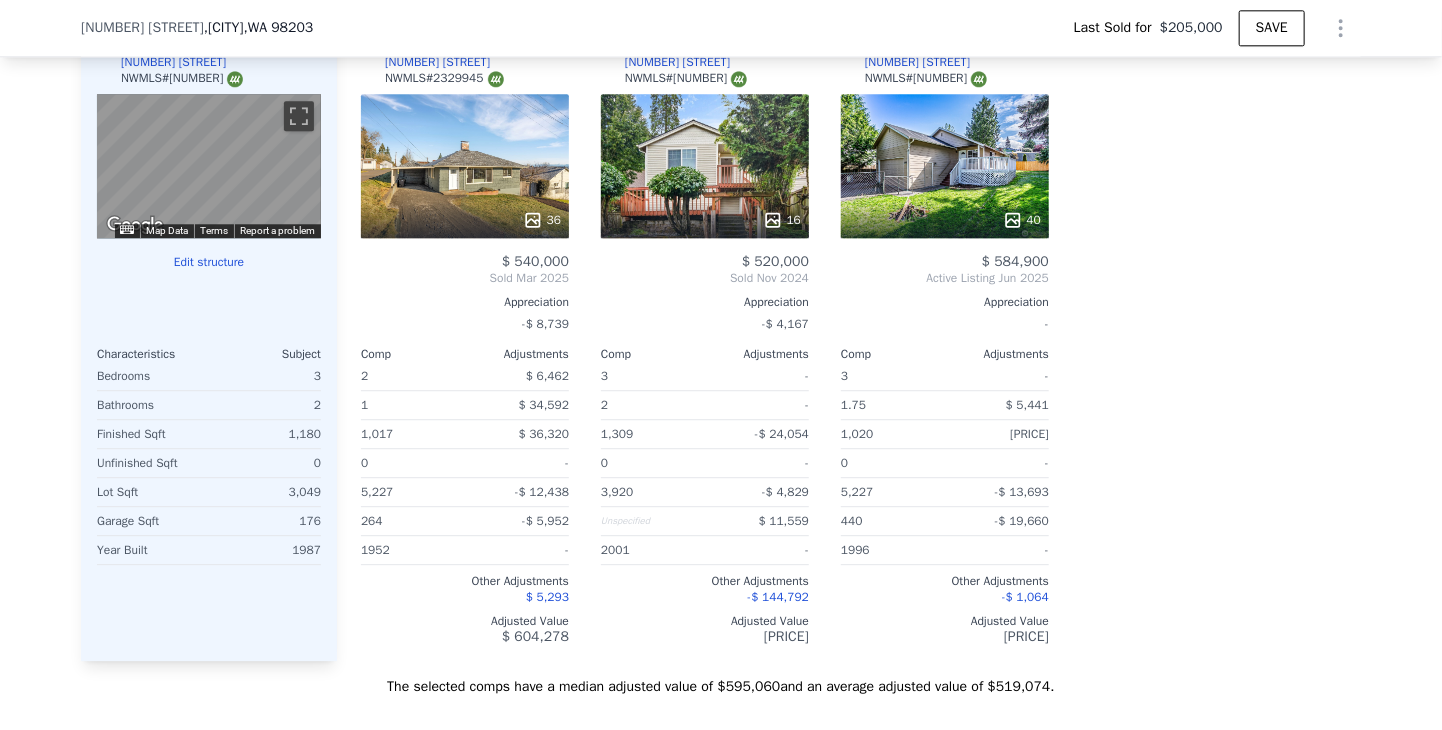 scroll, scrollTop: 2392, scrollLeft: 0, axis: vertical 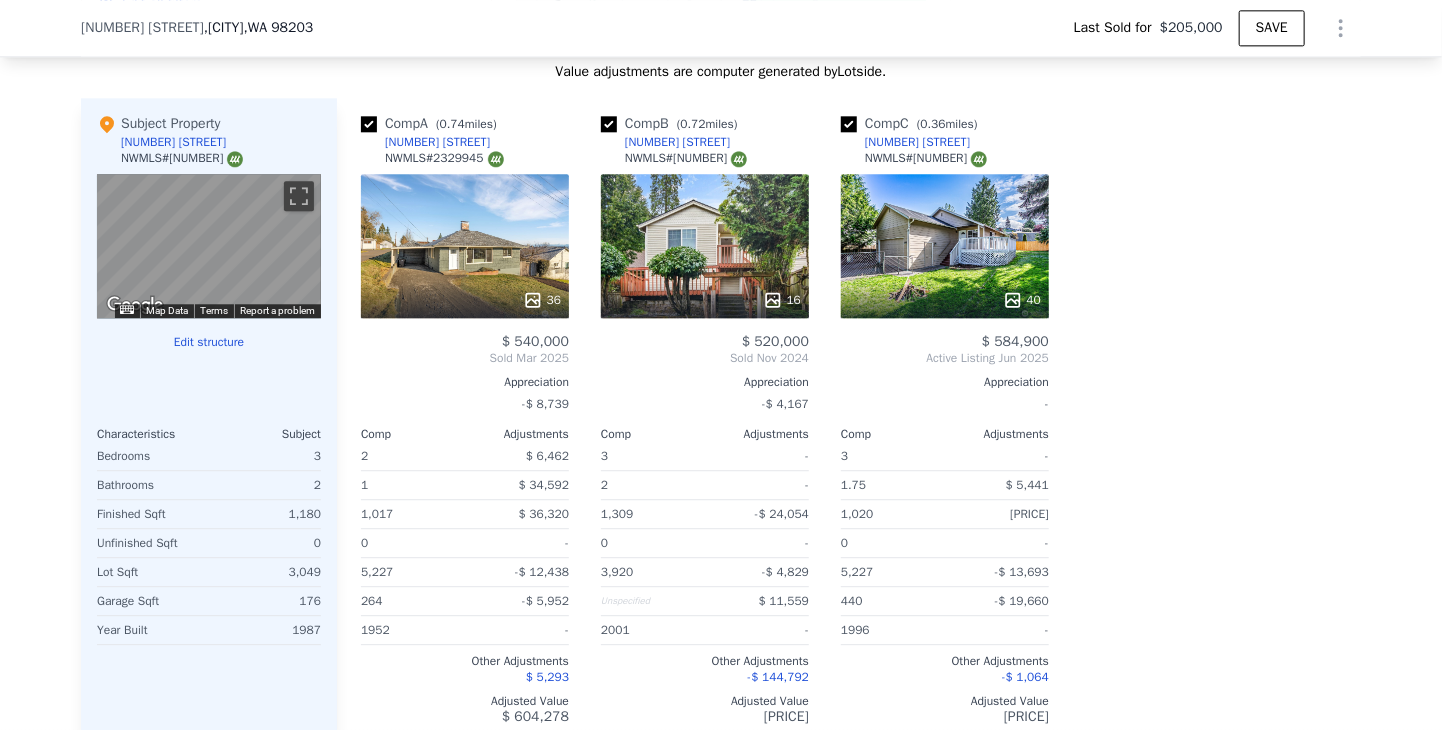 click on "$ 520,000" at bounding box center [775, 341] 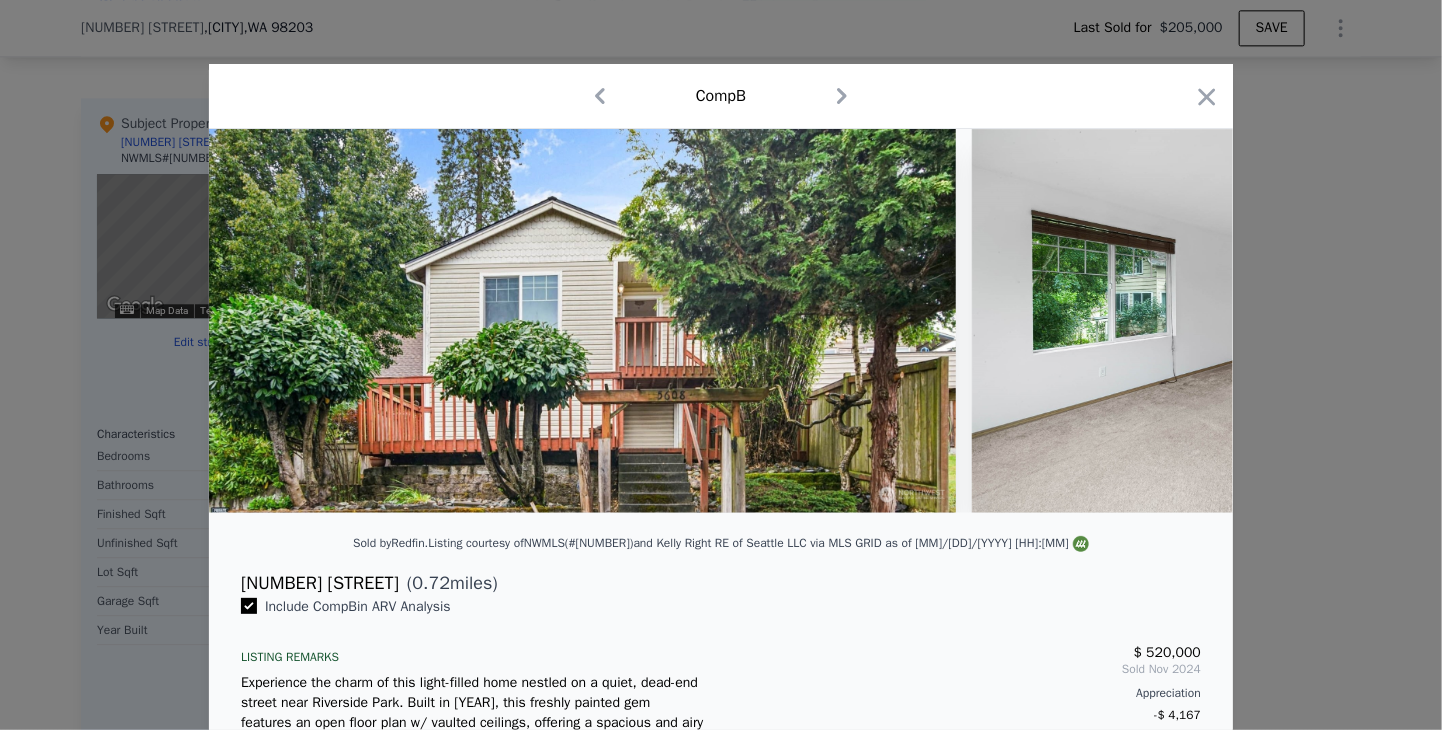 scroll, scrollTop: 300, scrollLeft: 0, axis: vertical 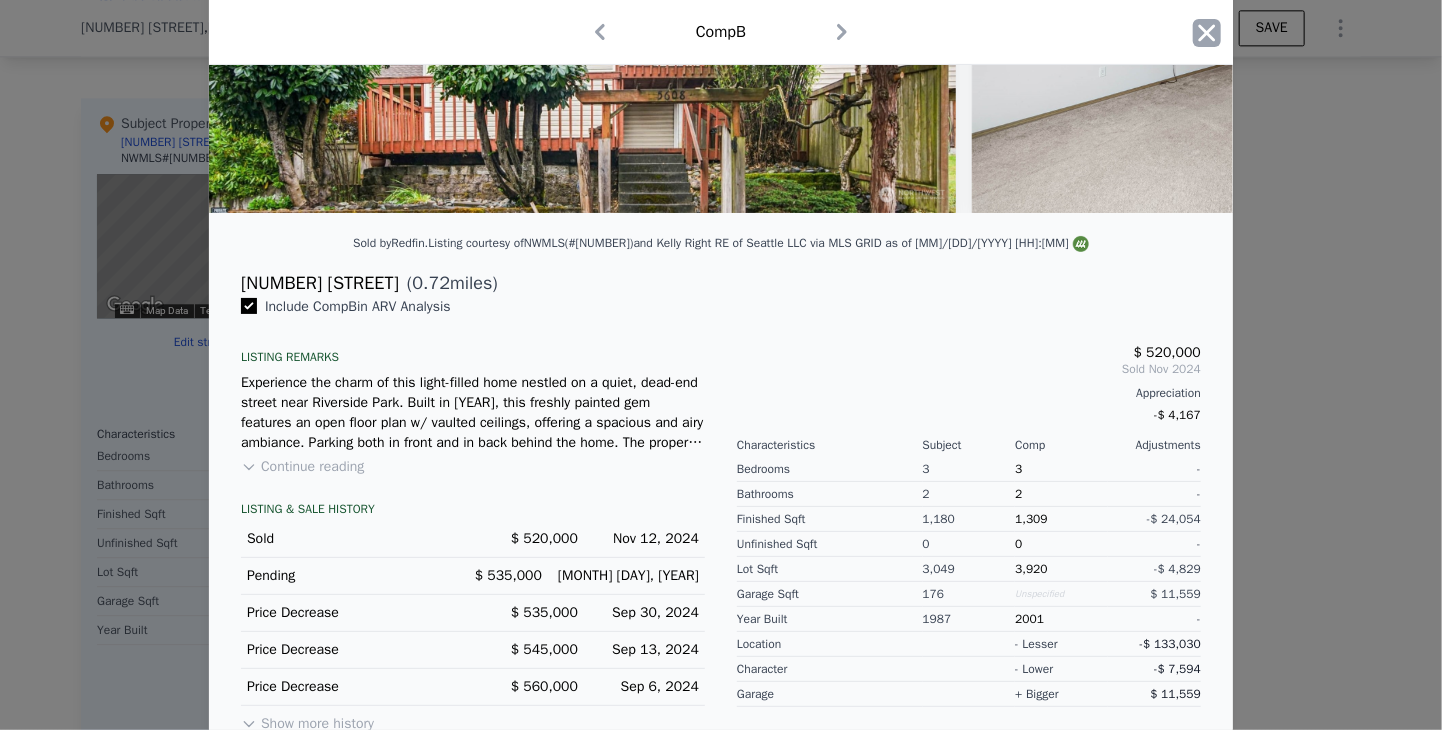 click 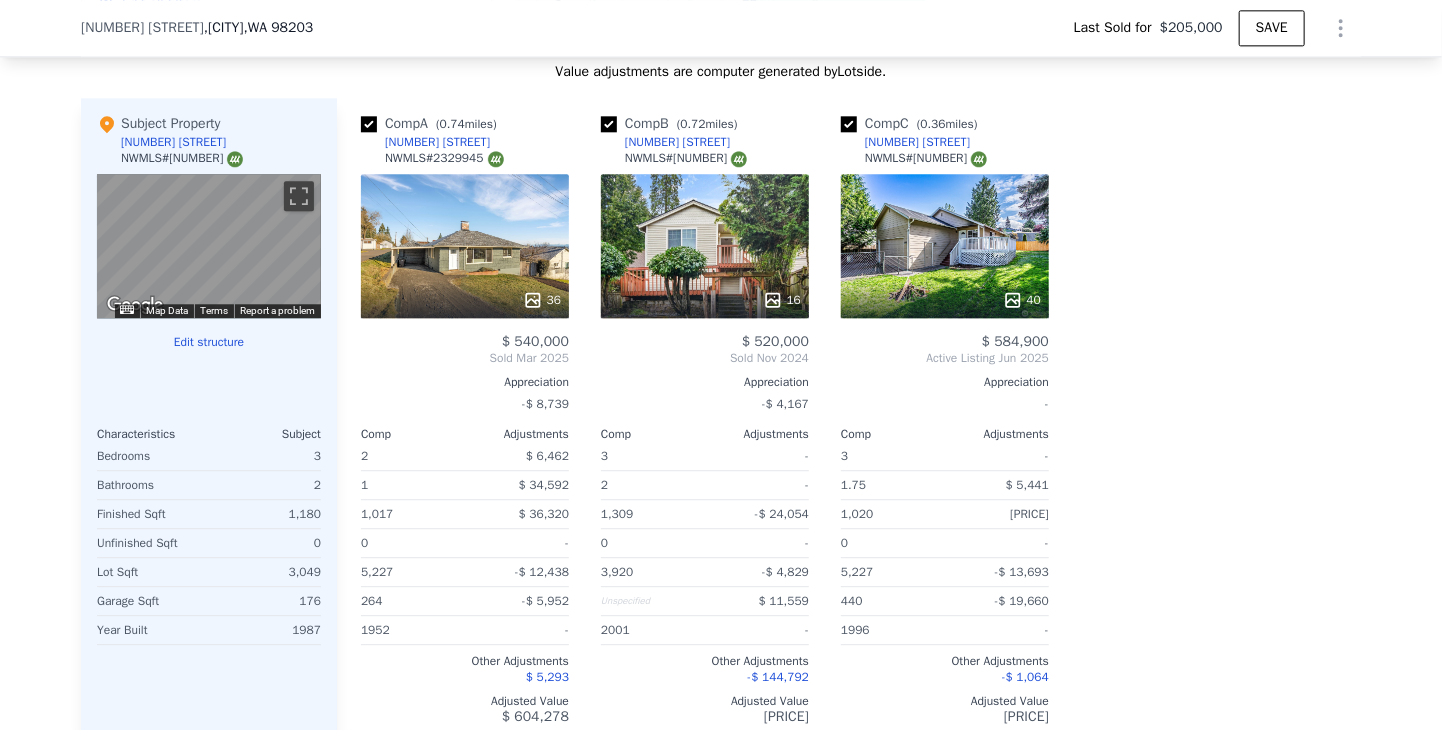 click on "[NUMBER] [STREET]" at bounding box center (677, 142) 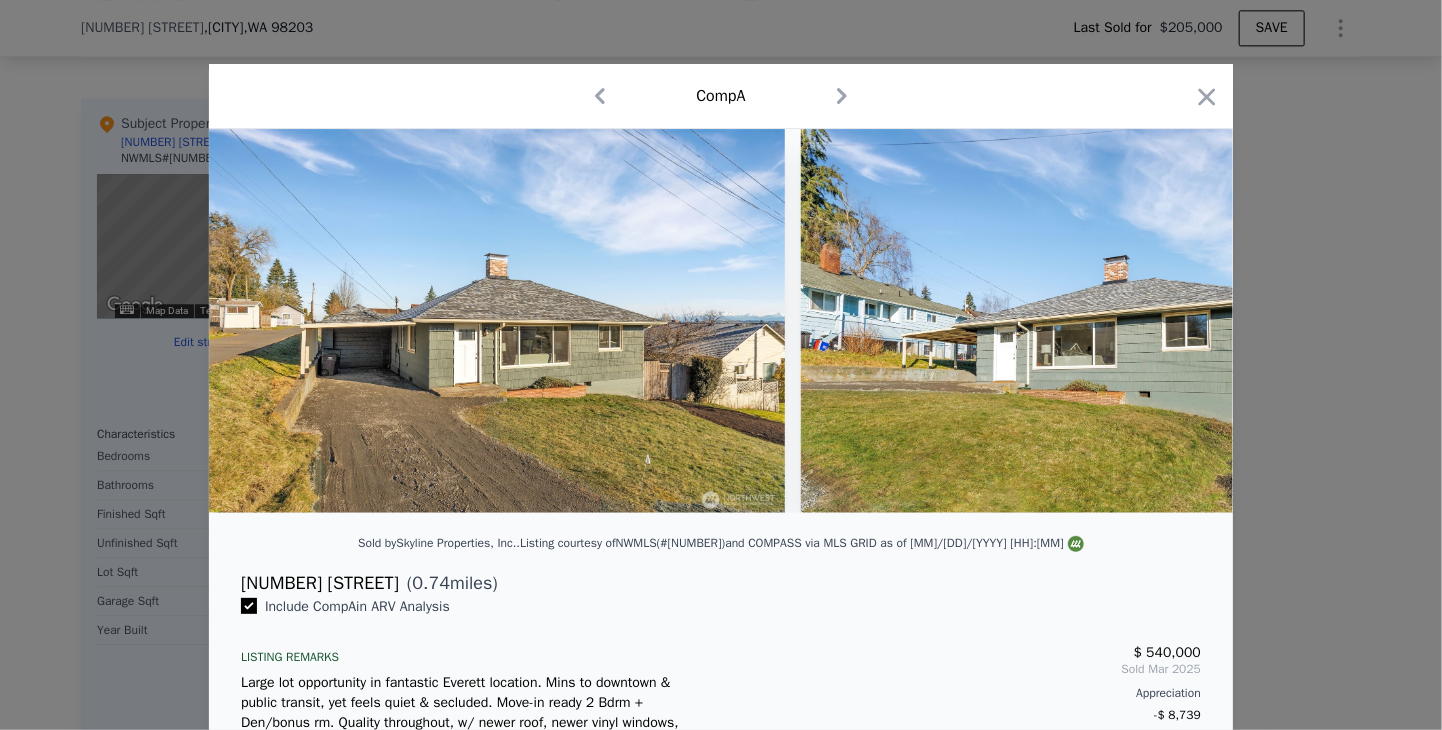 scroll, scrollTop: 300, scrollLeft: 0, axis: vertical 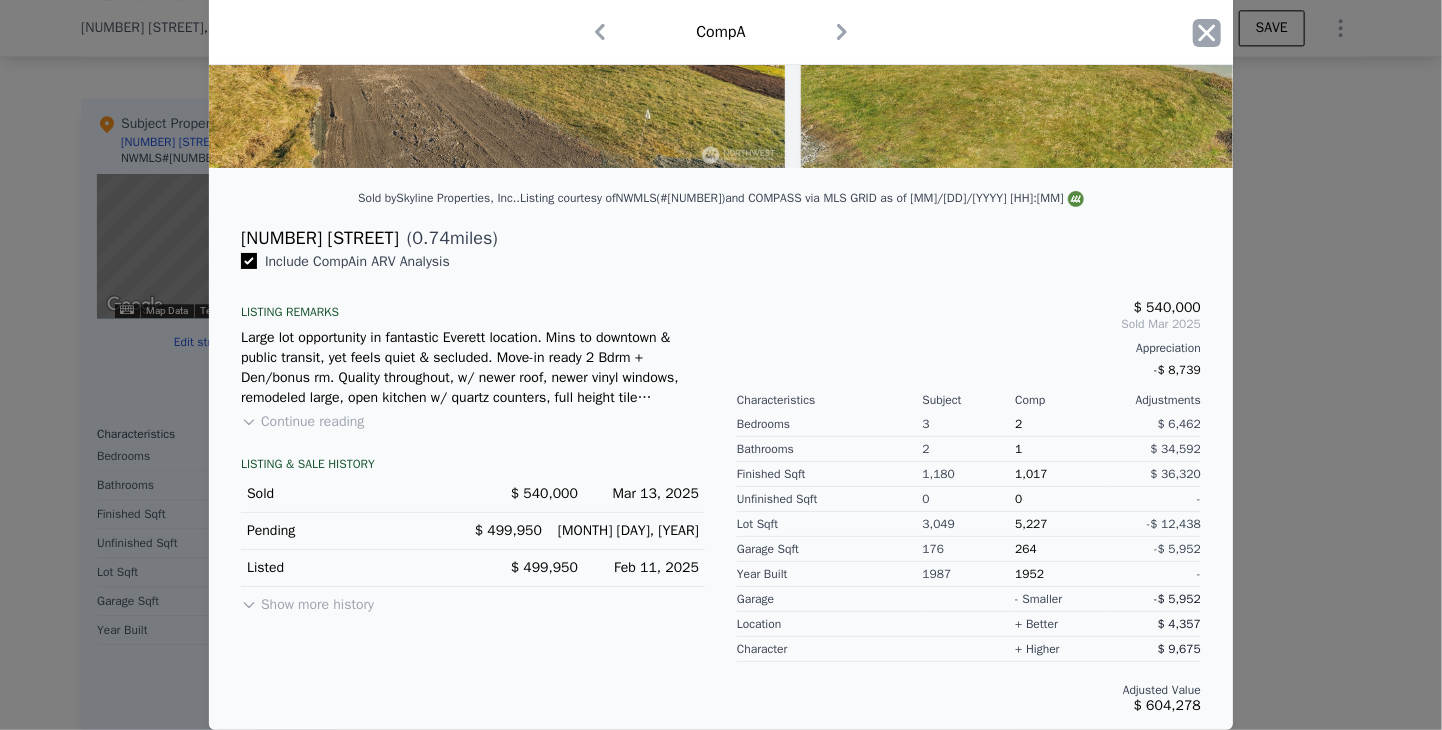 click 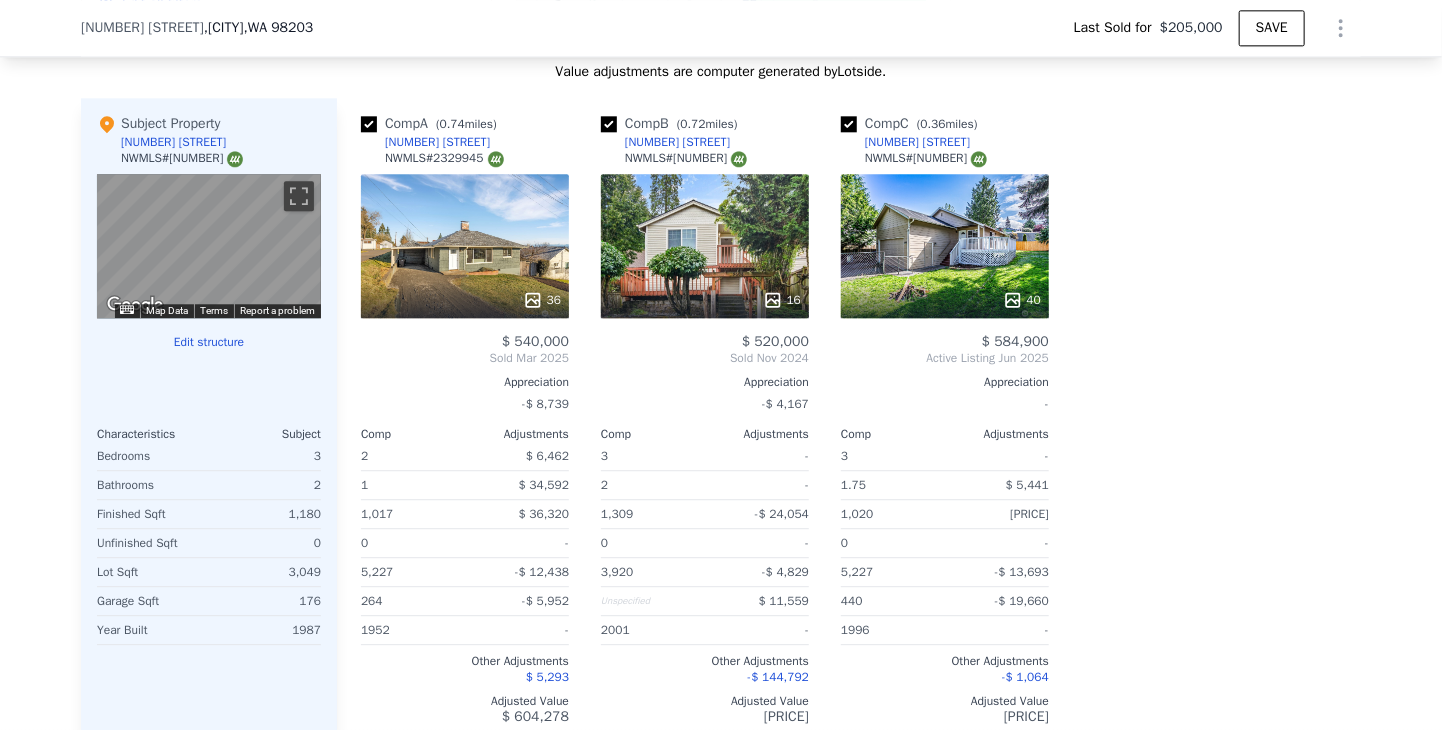 click on "[NUMBER] [STREET]" at bounding box center [437, 142] 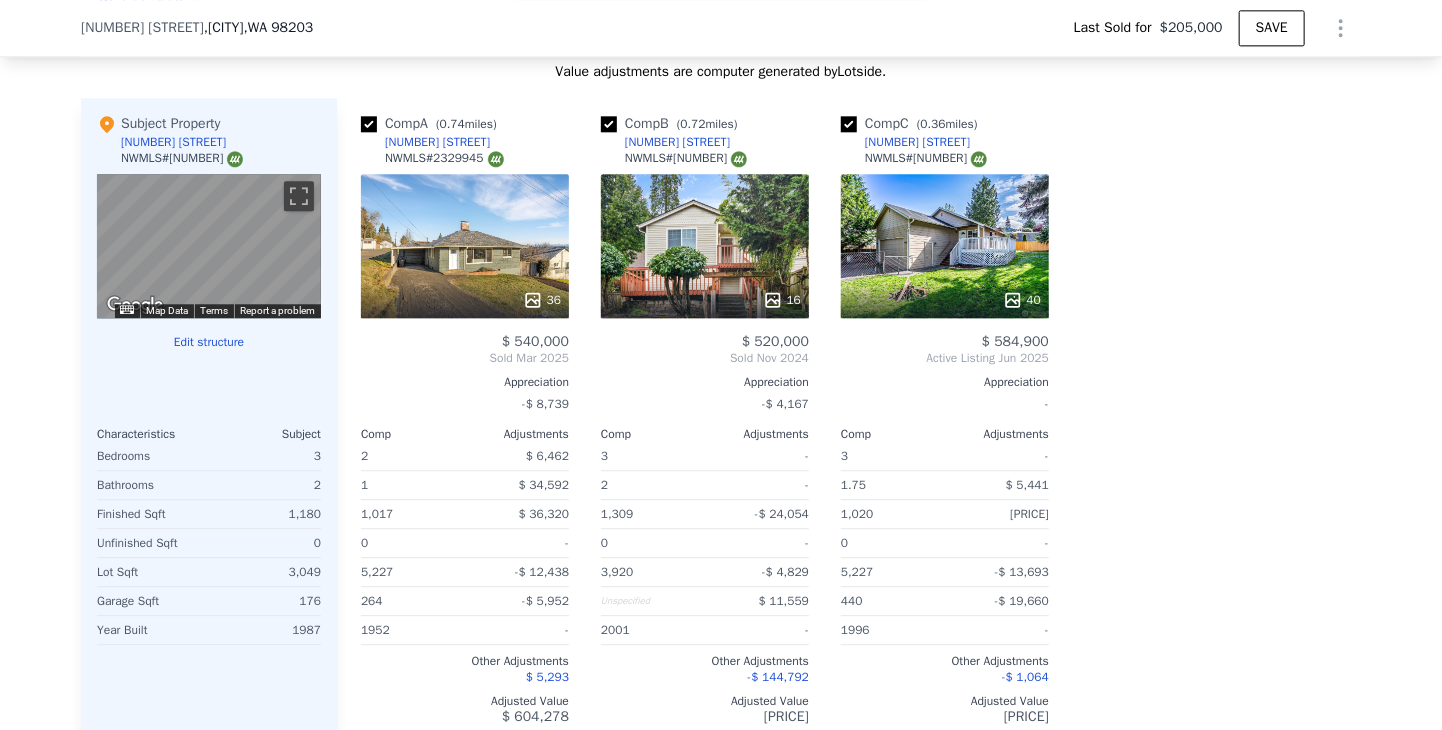 click on "$ 584,900" at bounding box center (1015, 341) 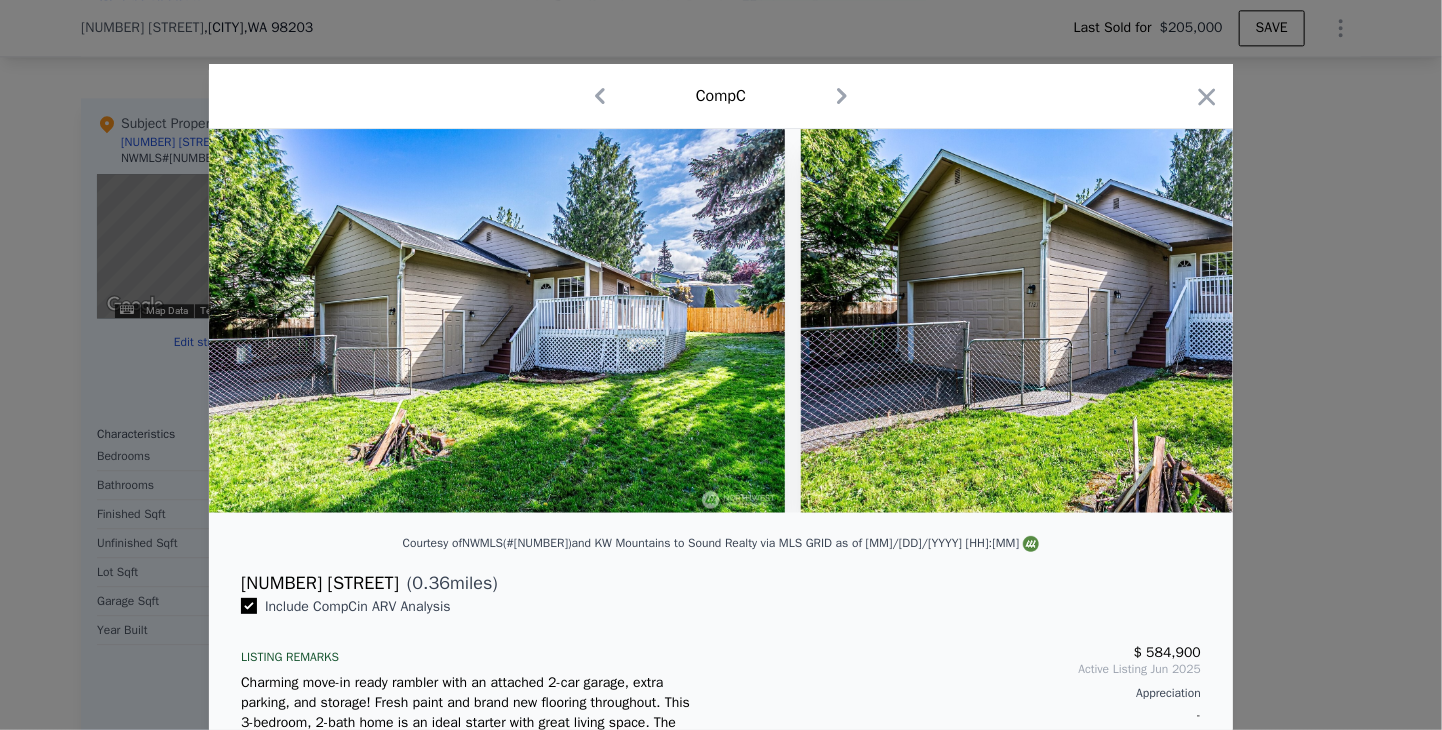 scroll, scrollTop: 357, scrollLeft: 0, axis: vertical 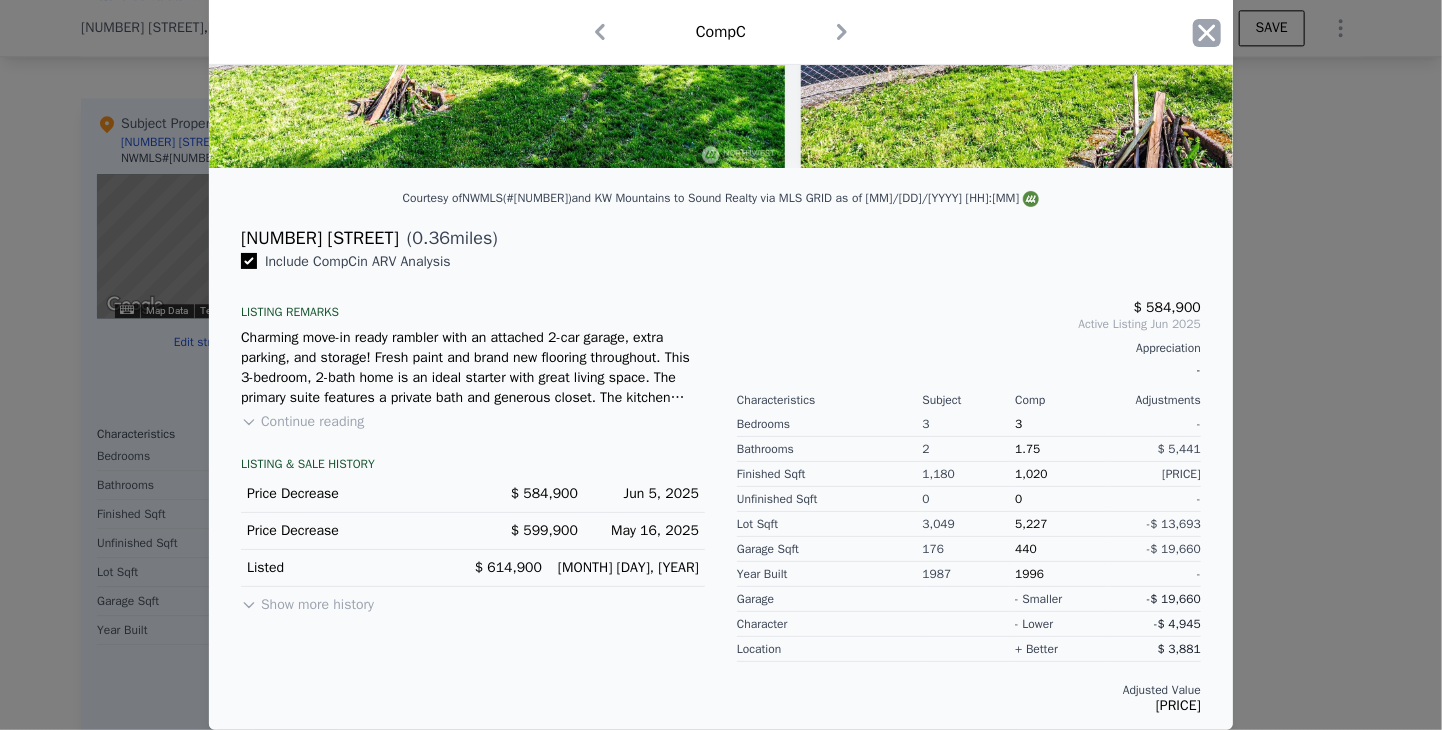 click 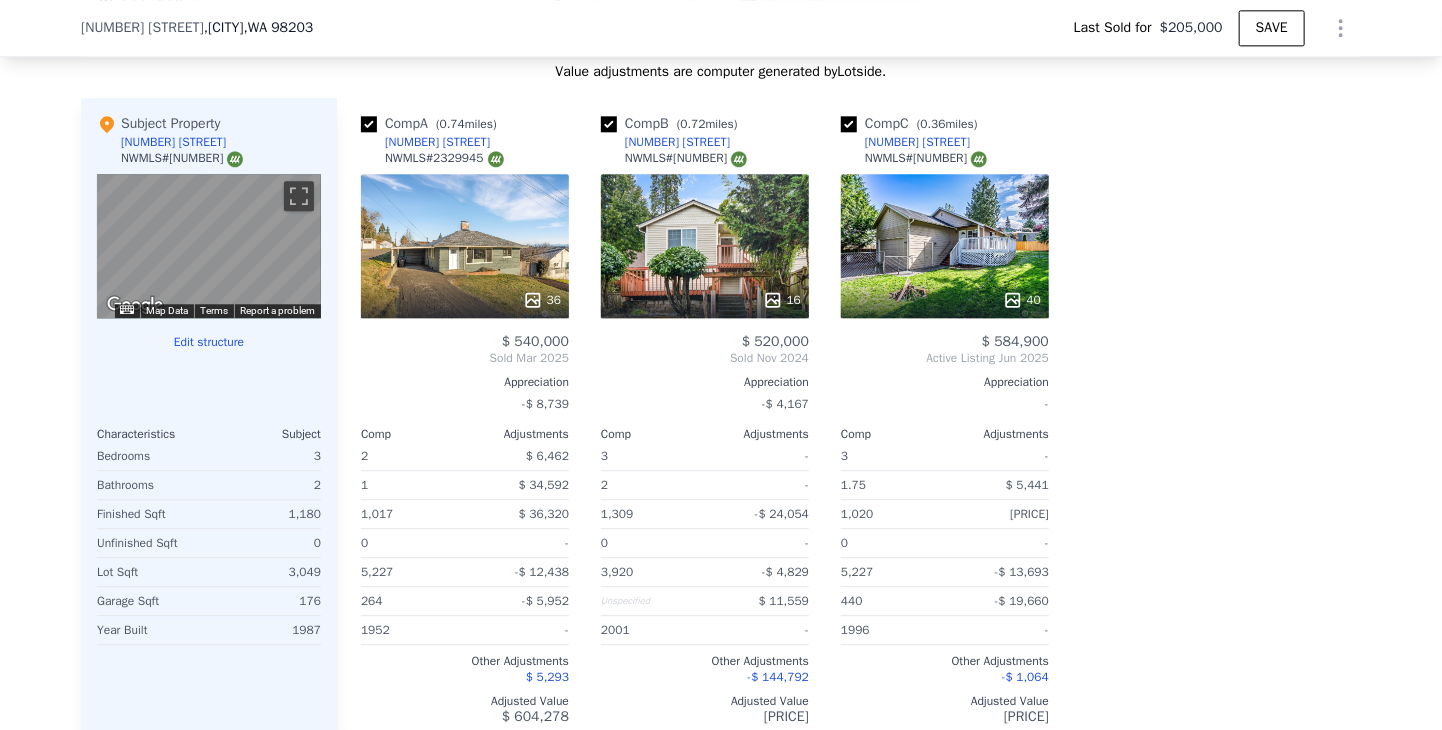 click on "[NUMBER] [STREET]" at bounding box center (437, 142) 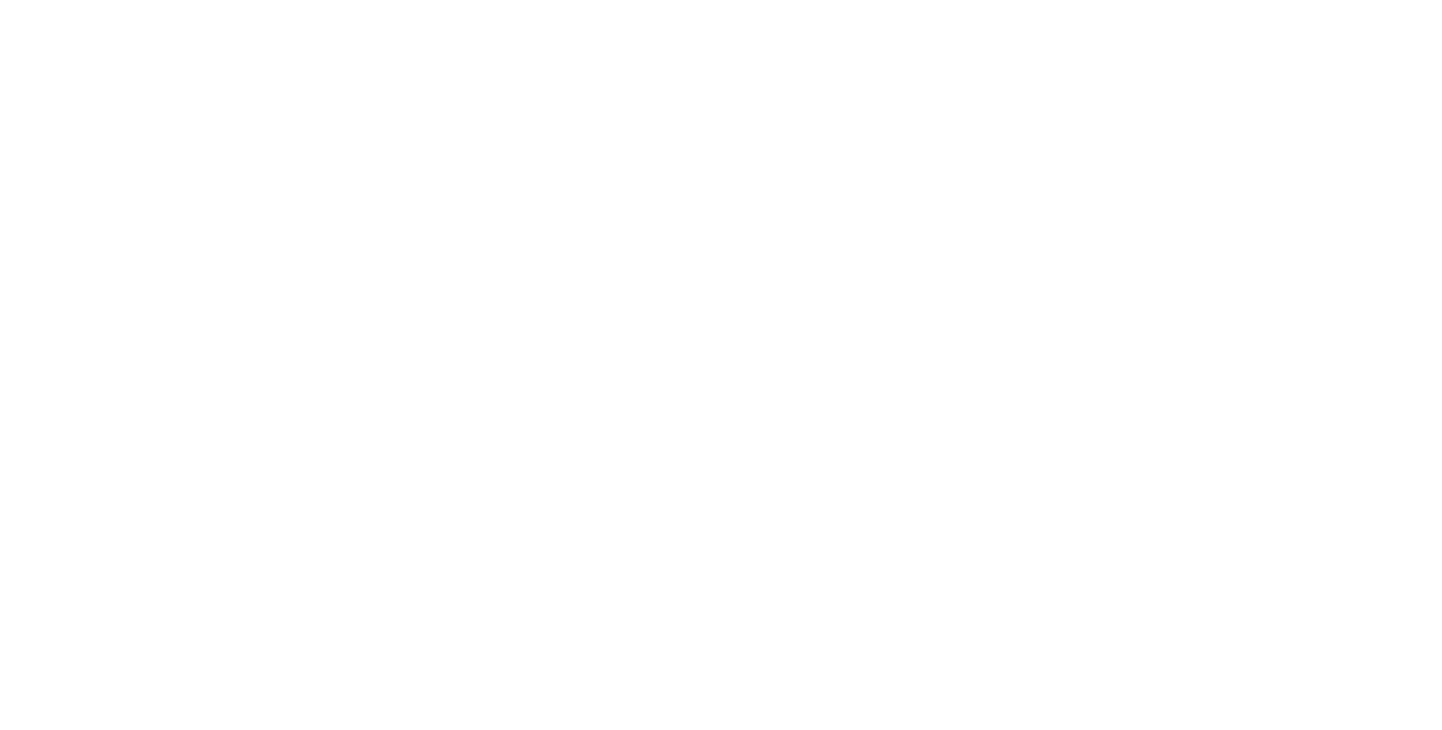 scroll, scrollTop: 0, scrollLeft: 0, axis: both 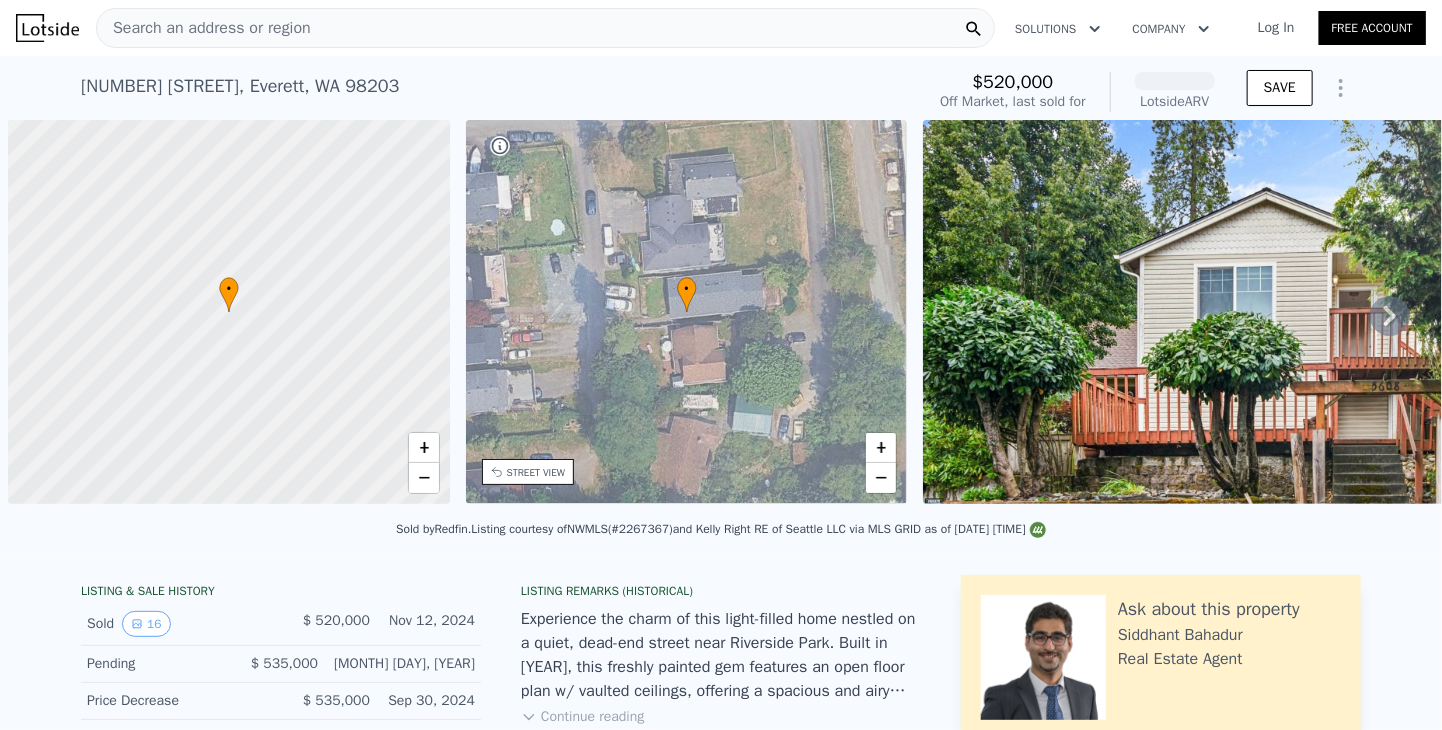 click on "[NUMBER] [STREET] ,   [CITY] ,   [STATE]   [POSTAL_CODE] Sold [MONTH] [YEAR] for  [PRICE](~ARV  )" at bounding box center [498, 92] 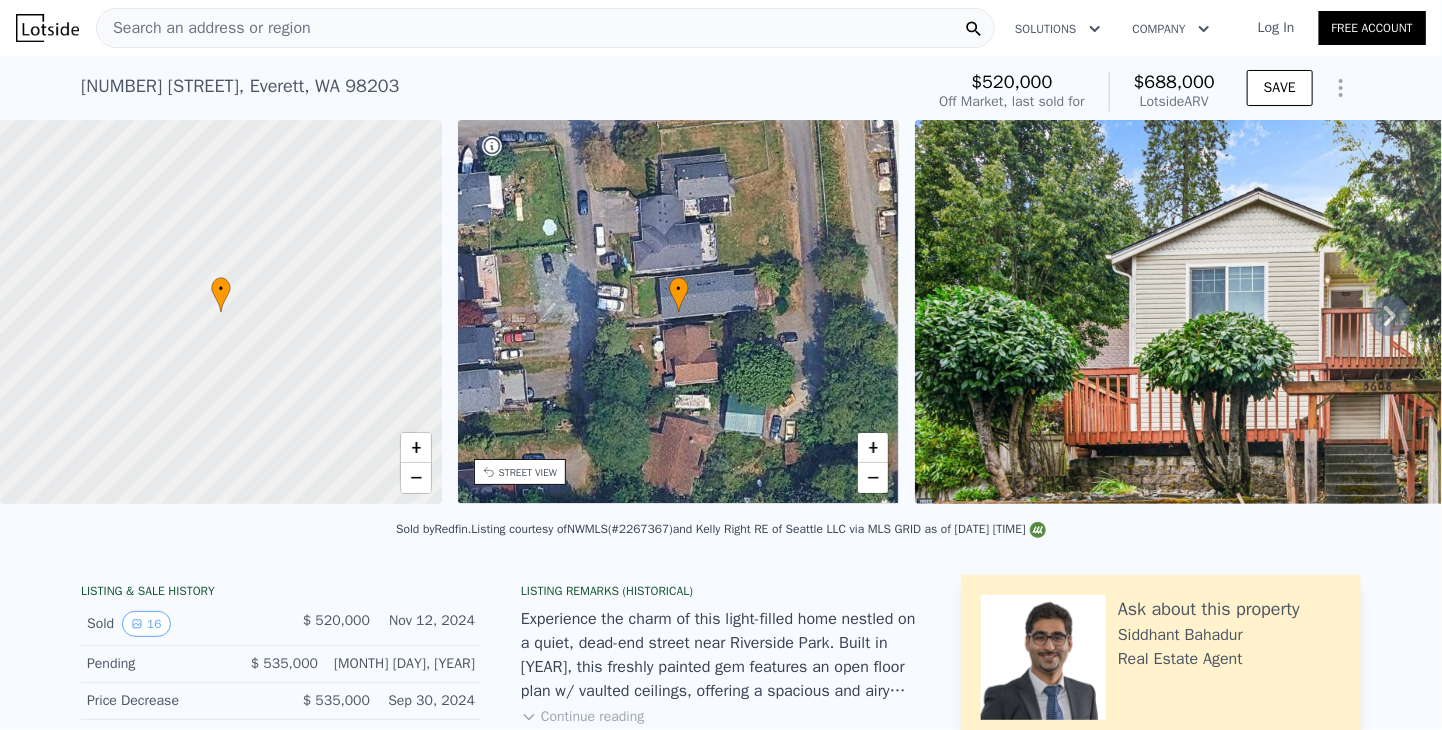 click on "5608 S 1st Ave ,   Everett ,   WA   98203 Sold Nov 2024 for  $520k (~ARV  $688k )" at bounding box center (498, 92) 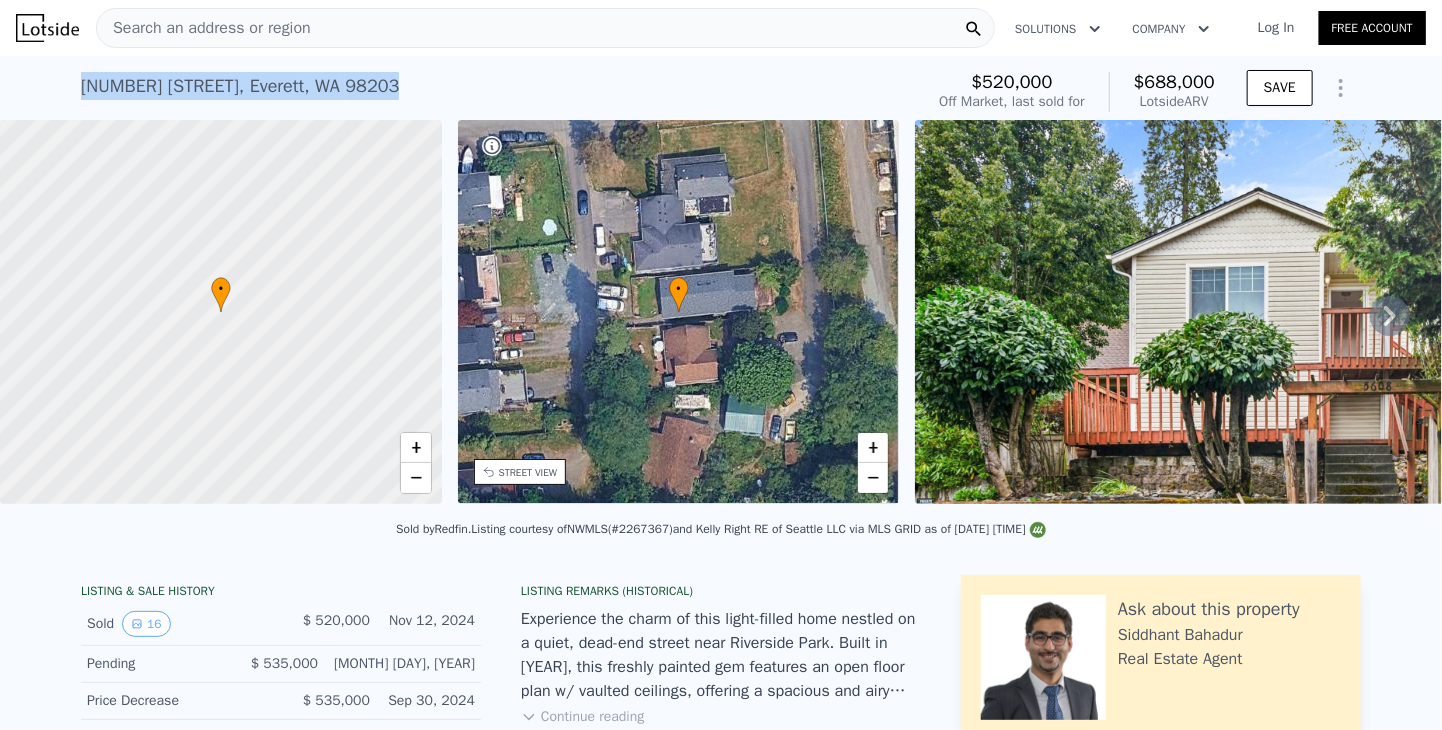 drag, startPoint x: 347, startPoint y: 84, endPoint x: 76, endPoint y: 85, distance: 271.00183 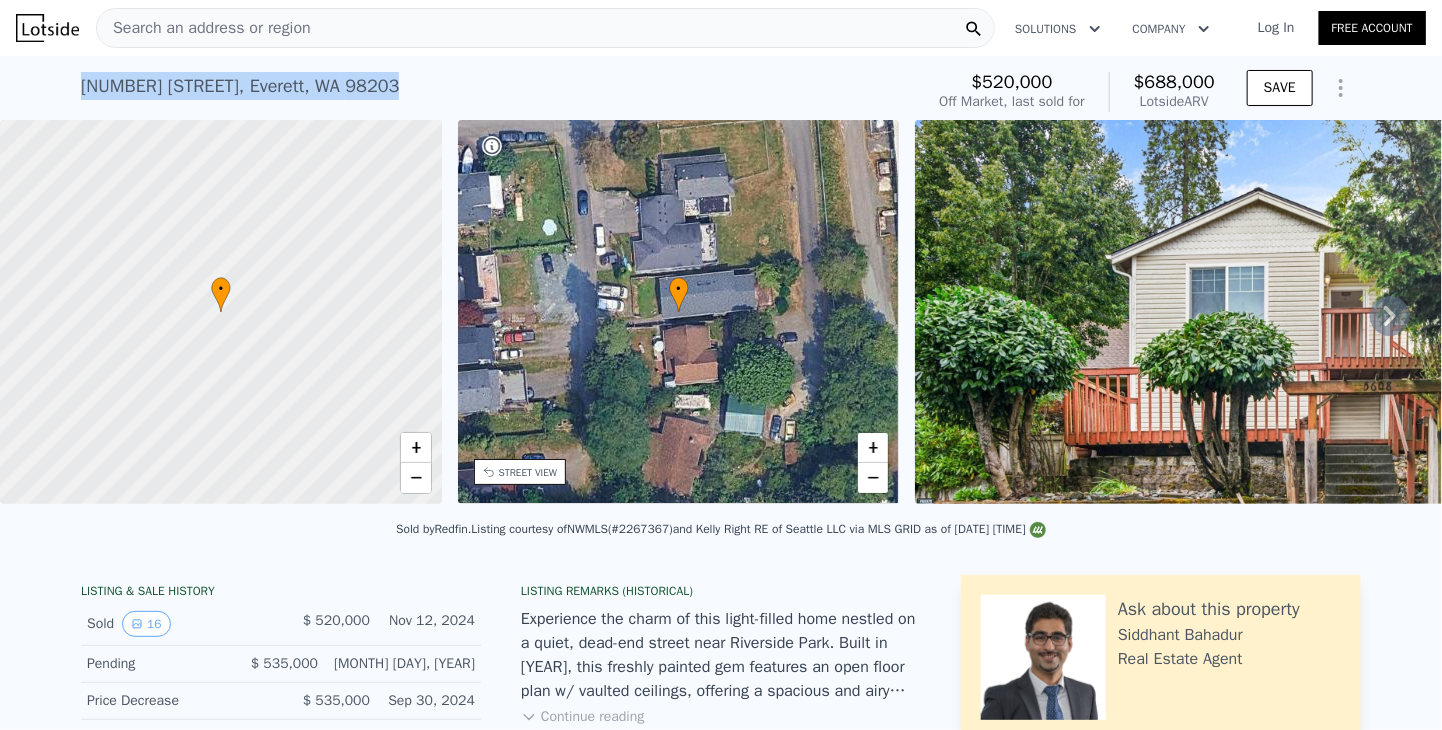 copy on "5608 S 1st Ave ,   Everett ,   WA   98203" 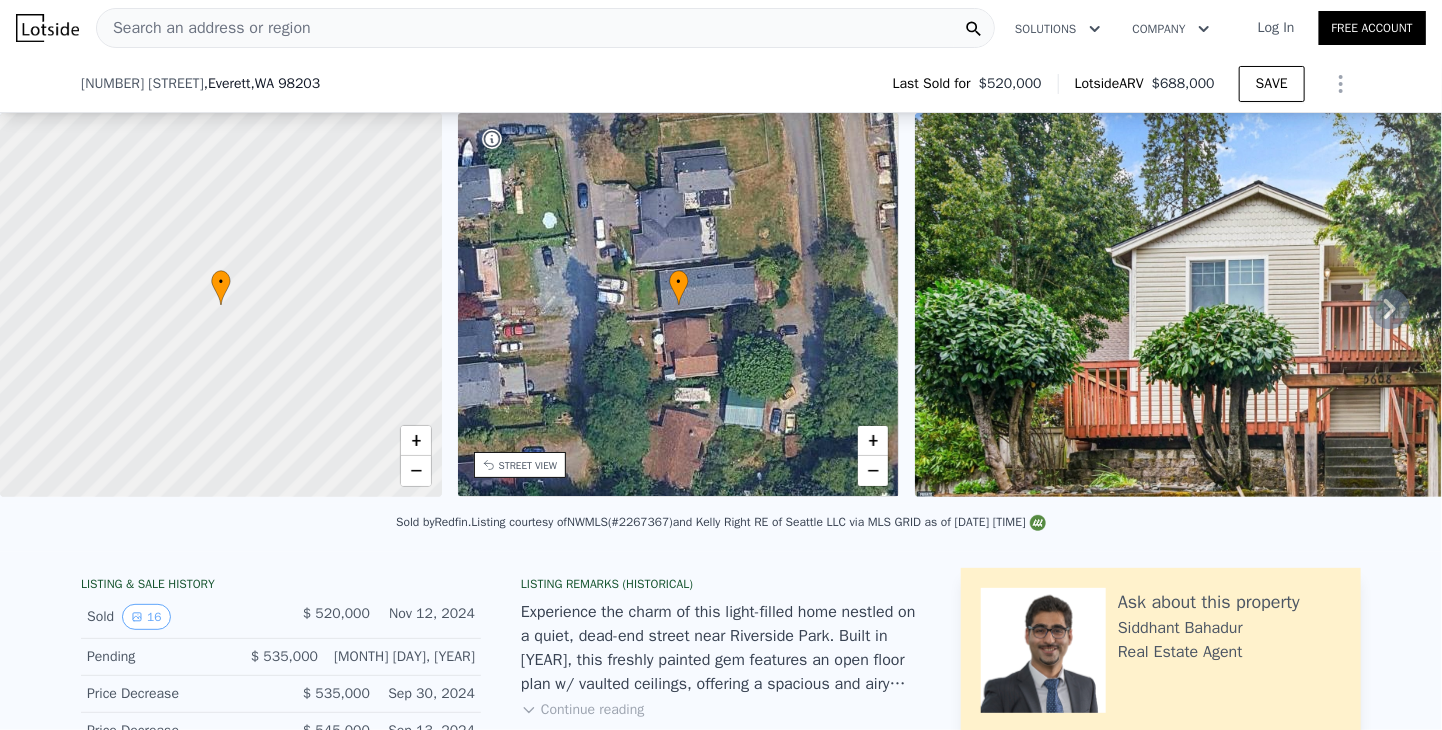 scroll, scrollTop: 592, scrollLeft: 0, axis: vertical 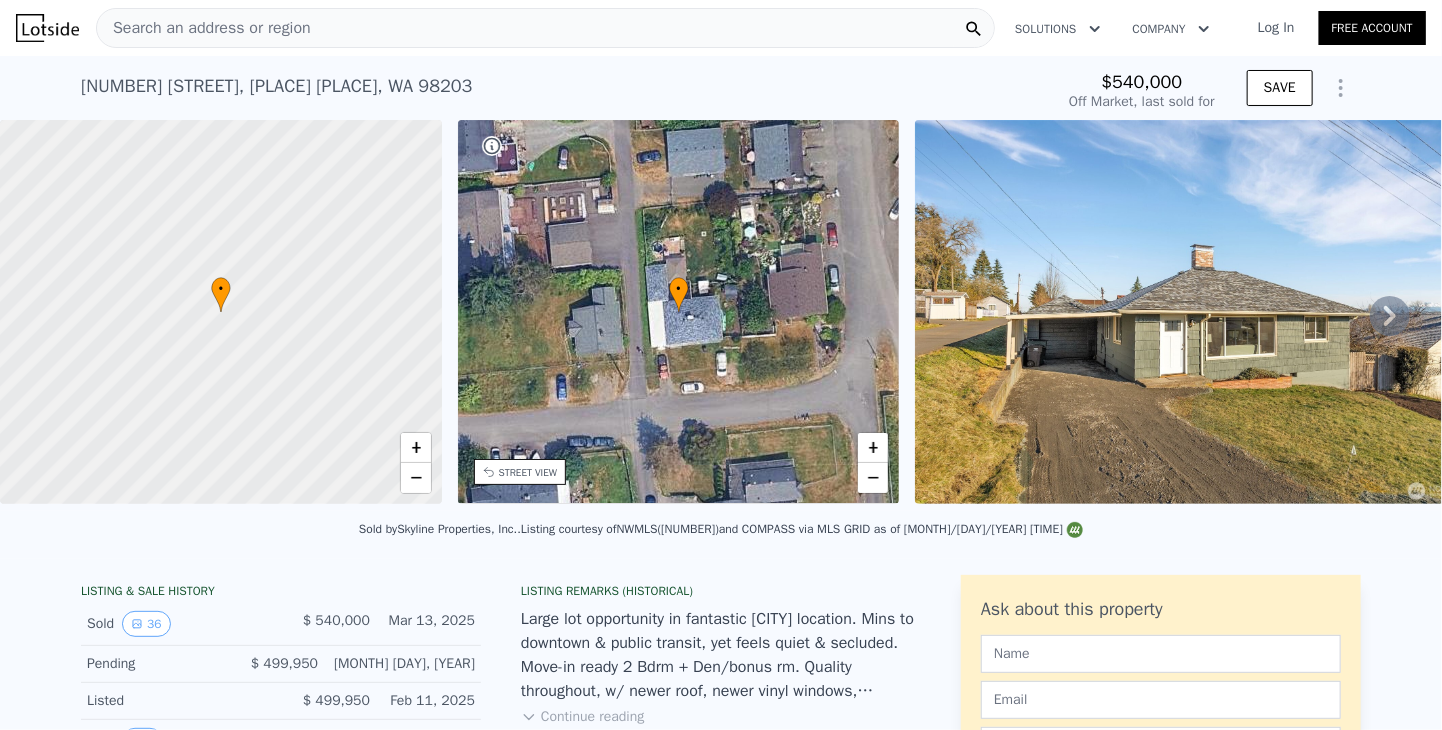 type on "-$ [NUMBER]" 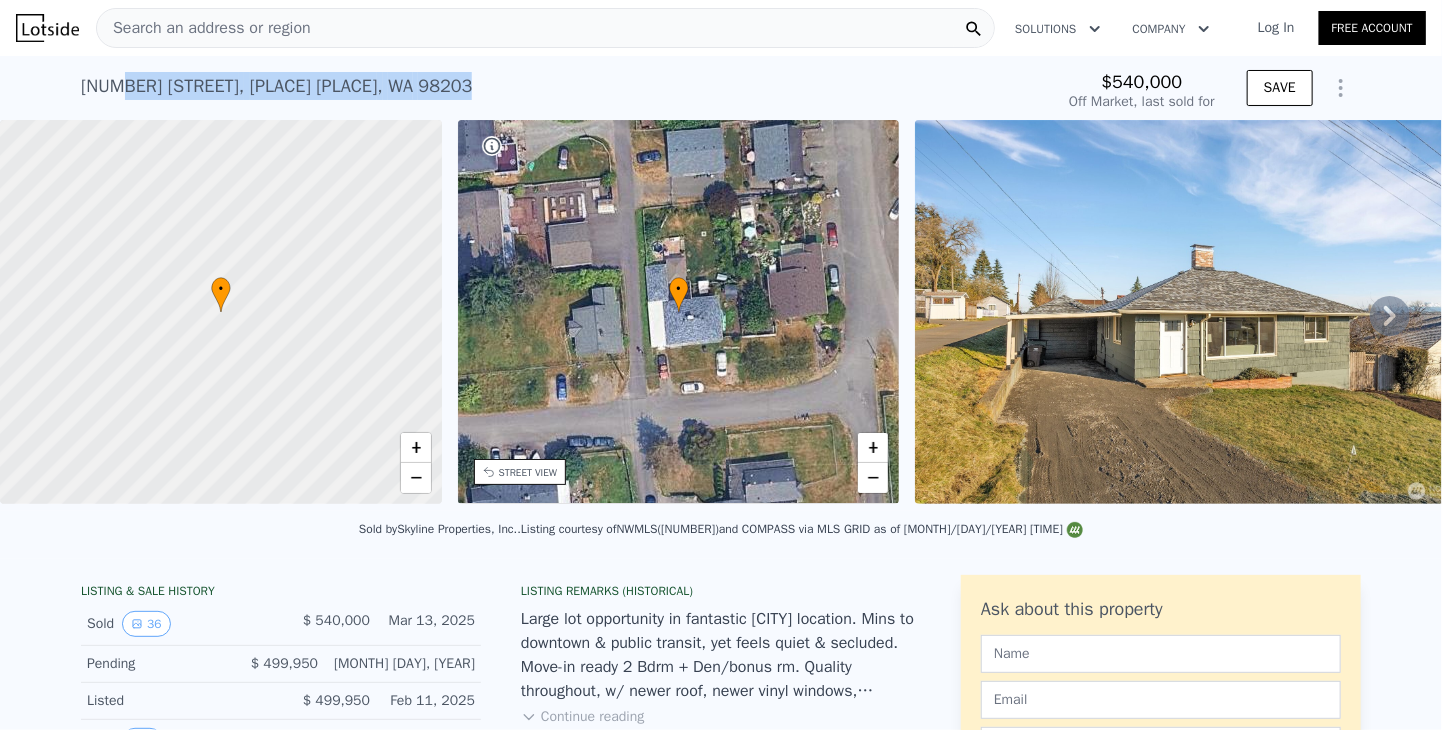 drag, startPoint x: 459, startPoint y: 82, endPoint x: 72, endPoint y: 82, distance: 387 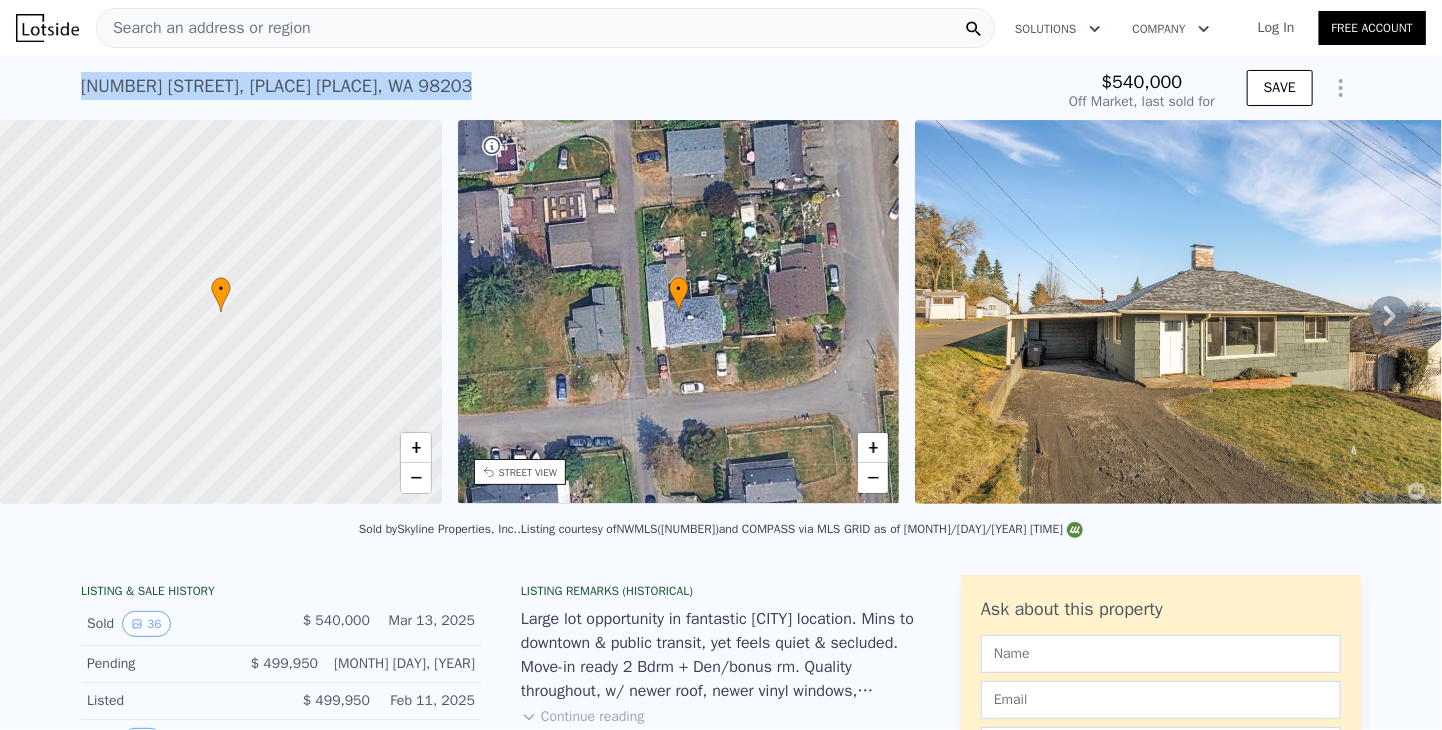 click on "LISTING & SALE HISTORY Sold 36 $ 540,000 Mar 13, 2025 Pending $ 499,950 Feb 19, 2025 Listed $ 499,950 Feb 11, 2025 Sold 1 $ 150,000 Apr 14, 2009 Listed $ 149,900 Feb 17, 2009 Sold 1 $ 150,000 Jun 25, 2002 Price Increase $ 153,550 Jun 25, 2002 Listed $ 145,950 May 19, 2002  Show more history Rent Sale Rent over time Price per Square Foot 1Y 3Y 10Y Max 2000 2002 2005 2007 2009 2012 2014 2017 2019 2021 2024 $0.77 $0.92 $1.07 $1.22 $1.37 $1.52 $1.75 Snohomish Co. Houses Median Sale Price per Square Foot 1Y 3Y 10Y Max 2000 2002 2004 2007 2009 2012 2014 2017 2019 2021 2024 $92 $147 $202 $257 $312 $367 $422 $477 $551 Snohomish Co. Zip Sale Loan history from public records FHA 6.95% $494,505 3/13/2025 FHA 5.06% $147,233 4/12/2009 Estimated Equity 10% equity $549,150 Value $540,000 Last Sale $9,150 Appreciation $492,853 Principal $494,505 Initial Loan $1,652 Paid Down $56,297 Equity Listing Remarks (Historical)  Continue reading   Property details Finished Sqft 1,017 Bedrooms 2 Bathrooms 1 Year Built 1952 1952 Roof 1" at bounding box center [721, 1132] 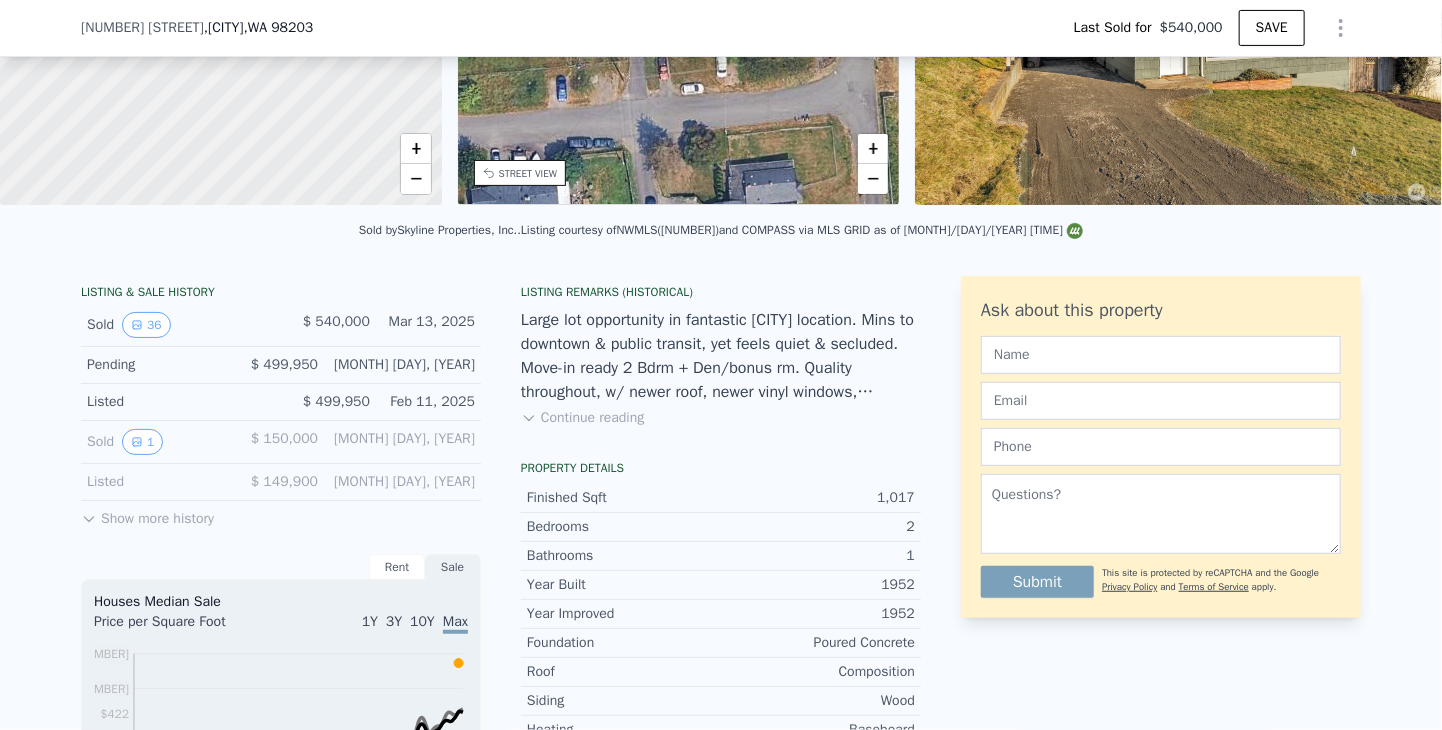 scroll, scrollTop: 592, scrollLeft: 0, axis: vertical 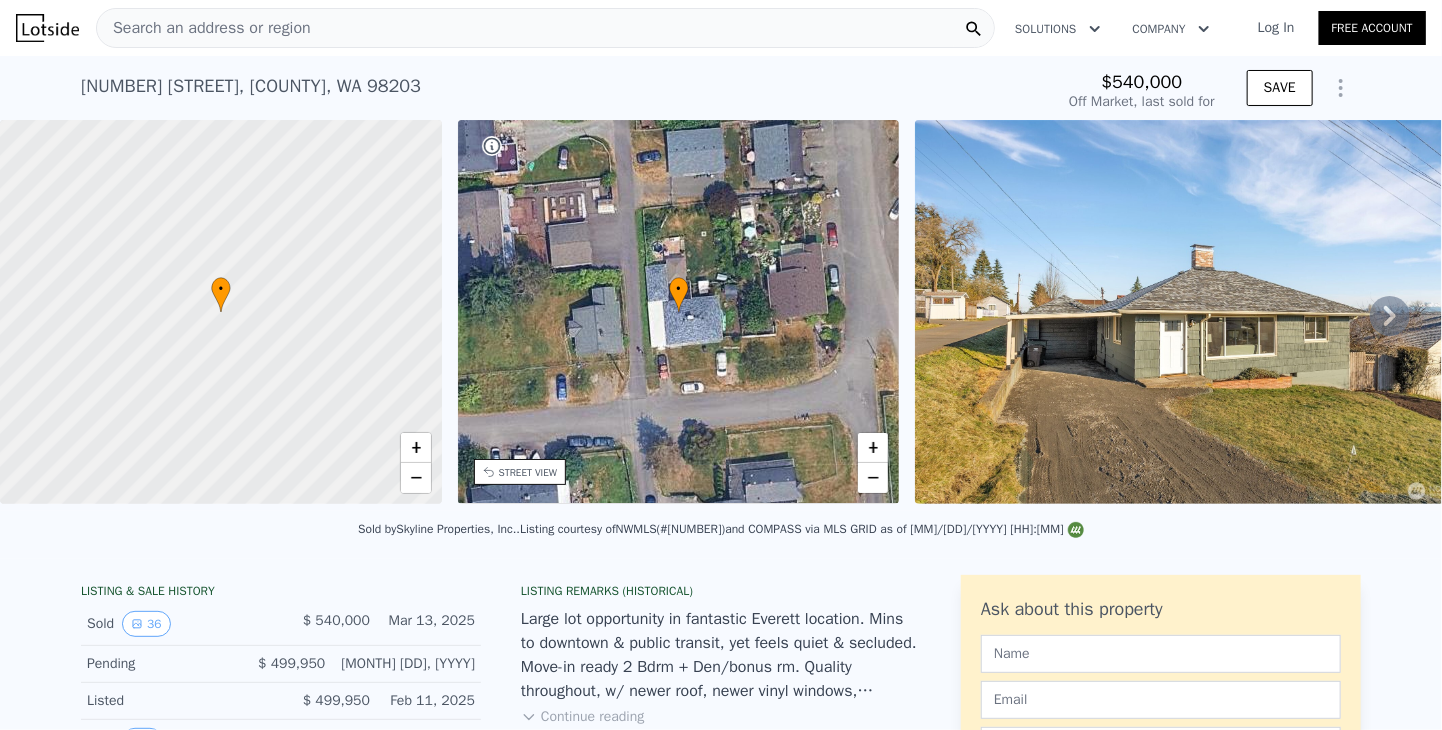 type on "-$ 575,269" 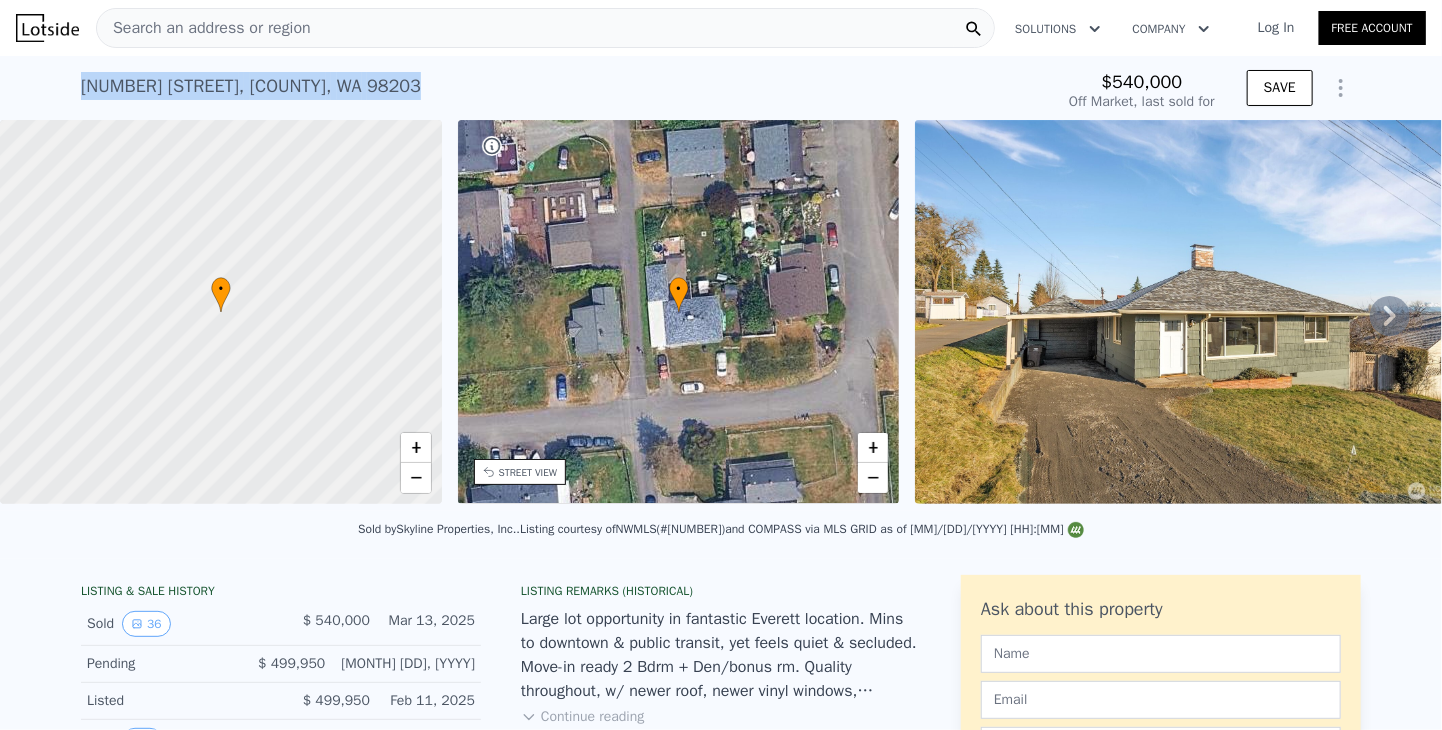 drag, startPoint x: 461, startPoint y: 92, endPoint x: 72, endPoint y: 93, distance: 389.00128 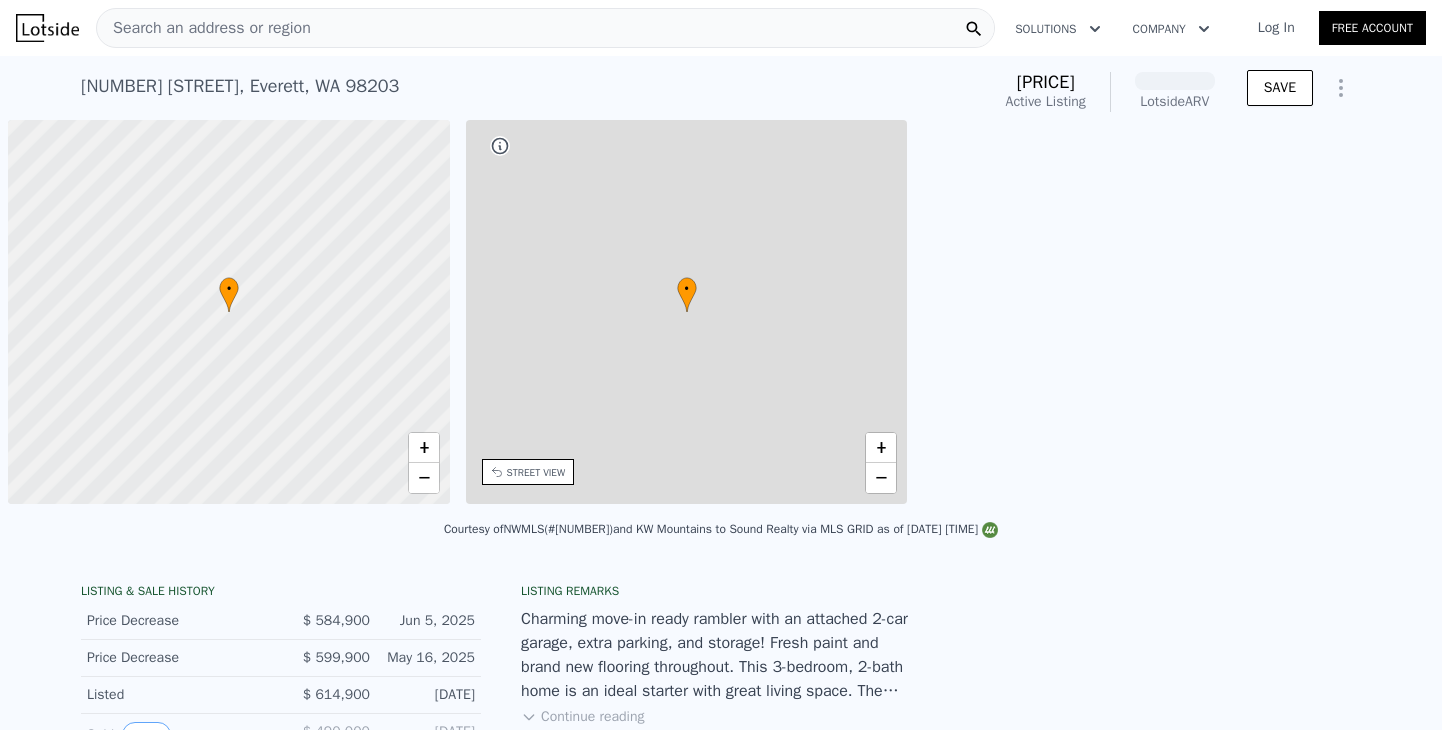 scroll, scrollTop: 0, scrollLeft: 0, axis: both 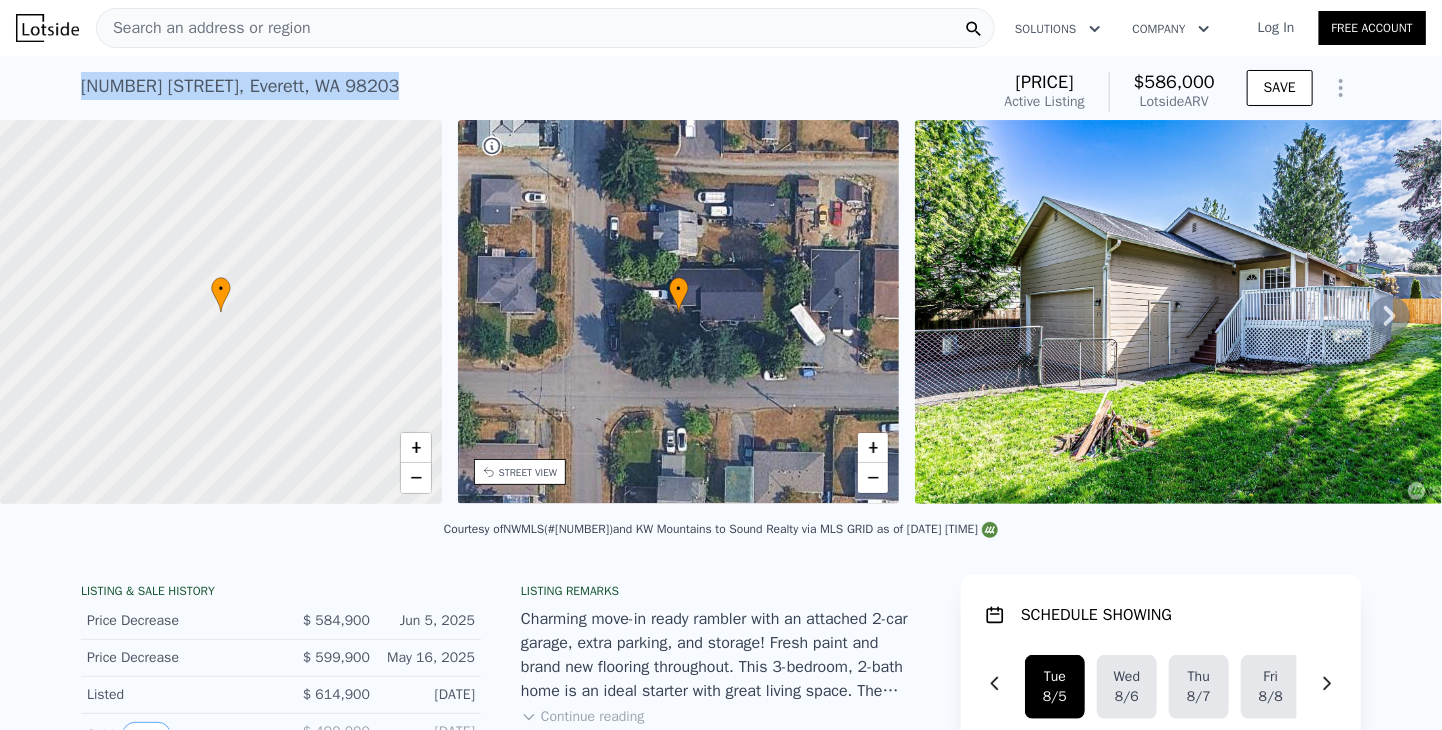 drag, startPoint x: 382, startPoint y: 85, endPoint x: 73, endPoint y: 87, distance: 309.00647 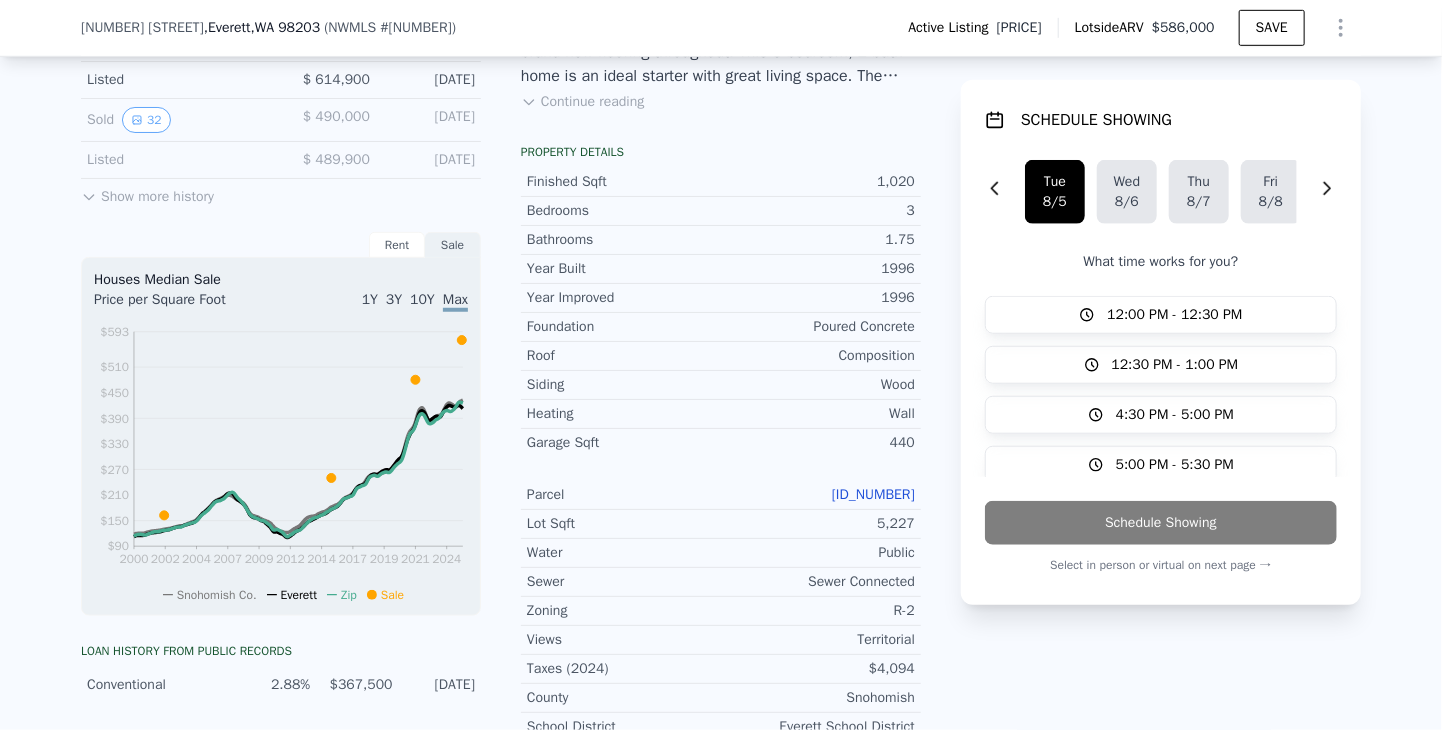 scroll, scrollTop: 592, scrollLeft: 0, axis: vertical 